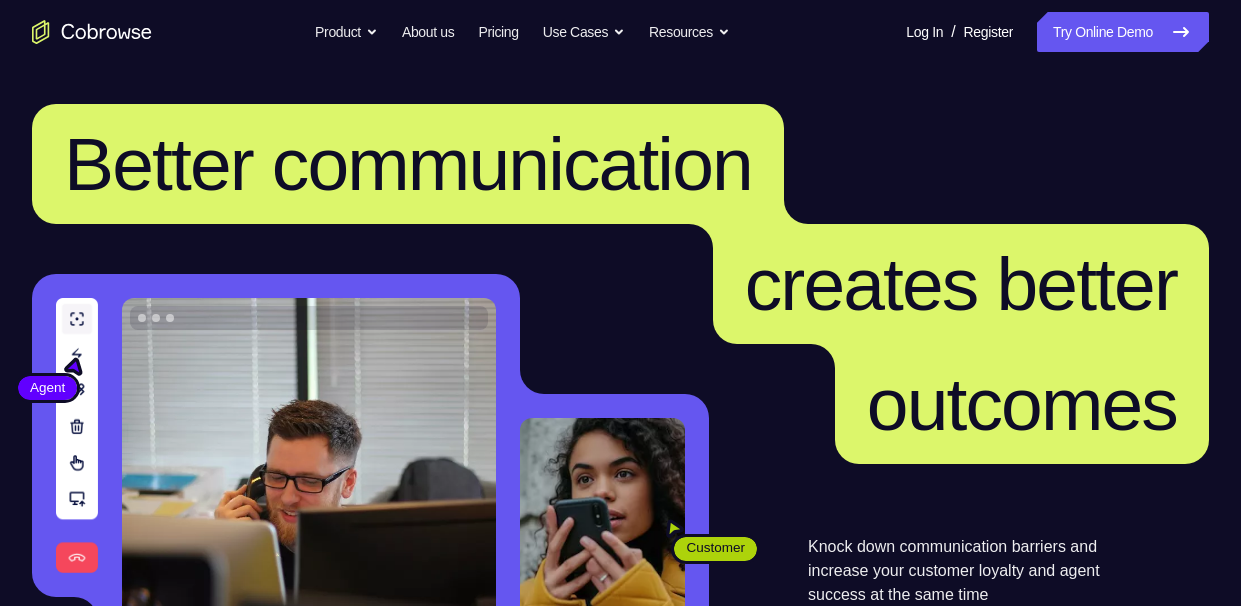scroll, scrollTop: 0, scrollLeft: 0, axis: both 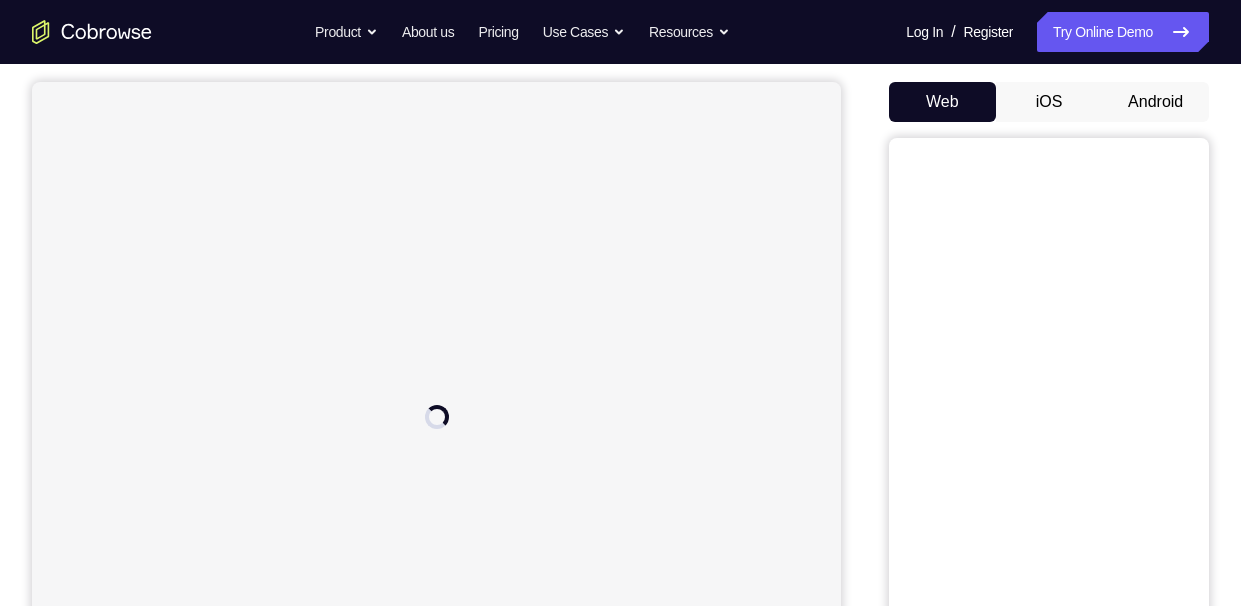 click on "Android" at bounding box center (1155, 102) 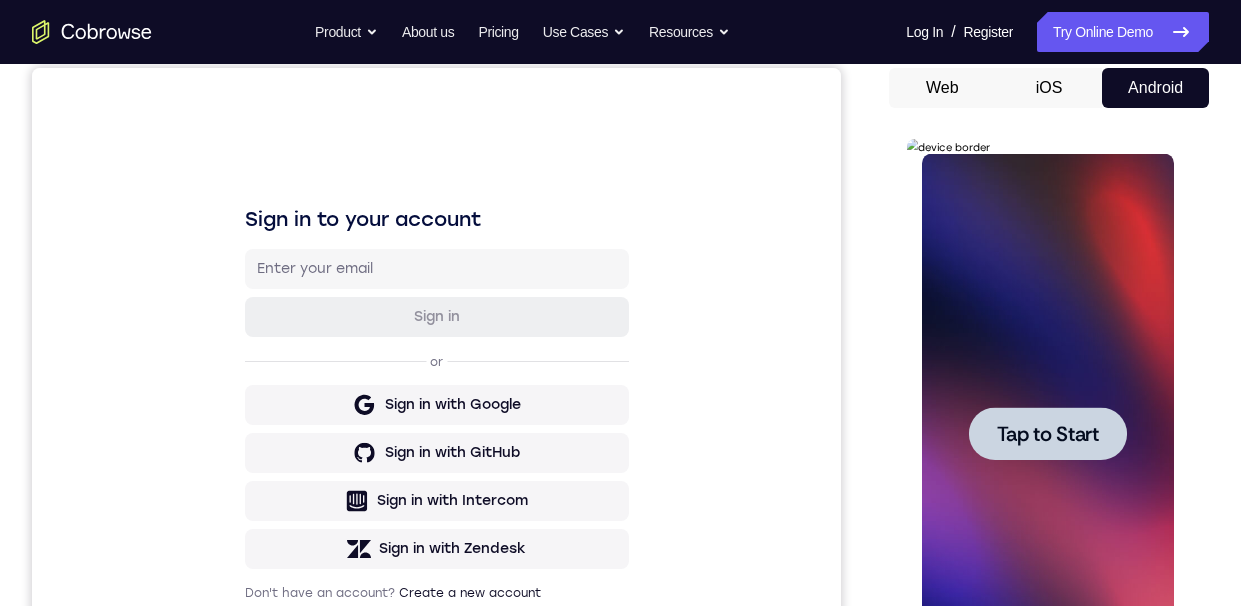 scroll, scrollTop: 173, scrollLeft: 0, axis: vertical 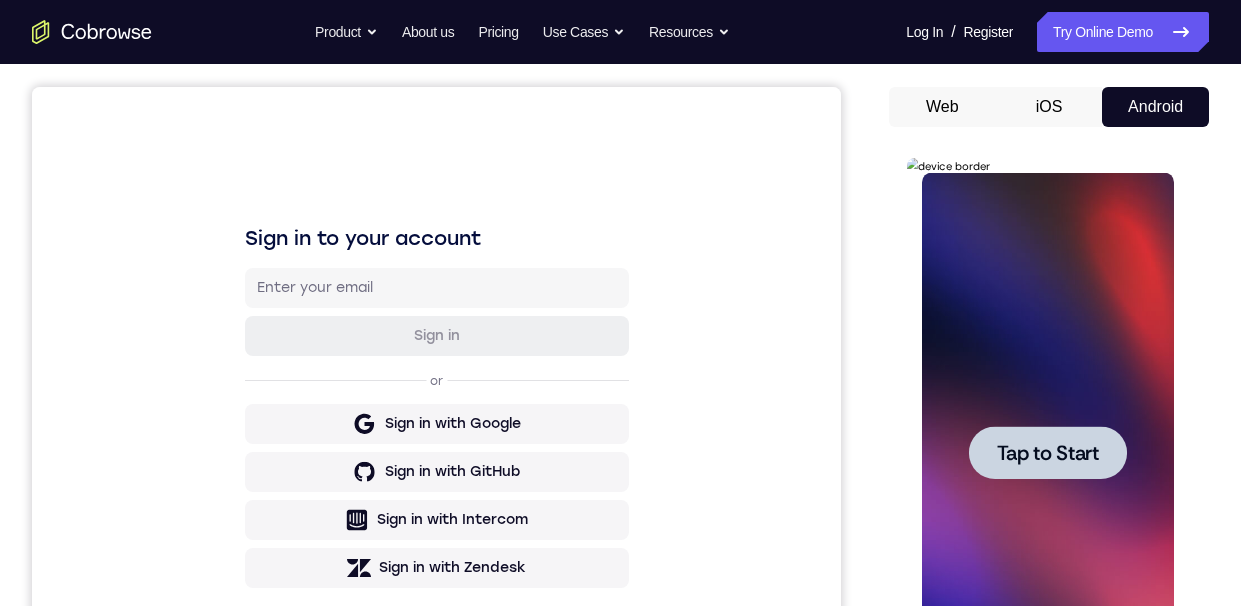 click at bounding box center (1047, 452) 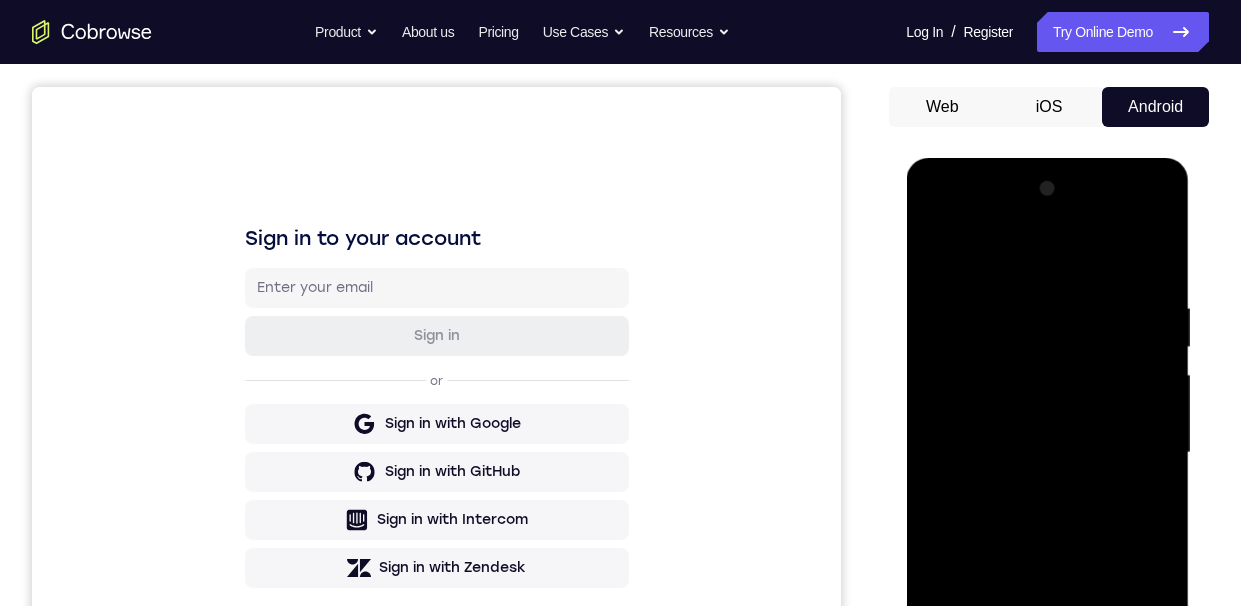 scroll, scrollTop: 349, scrollLeft: 0, axis: vertical 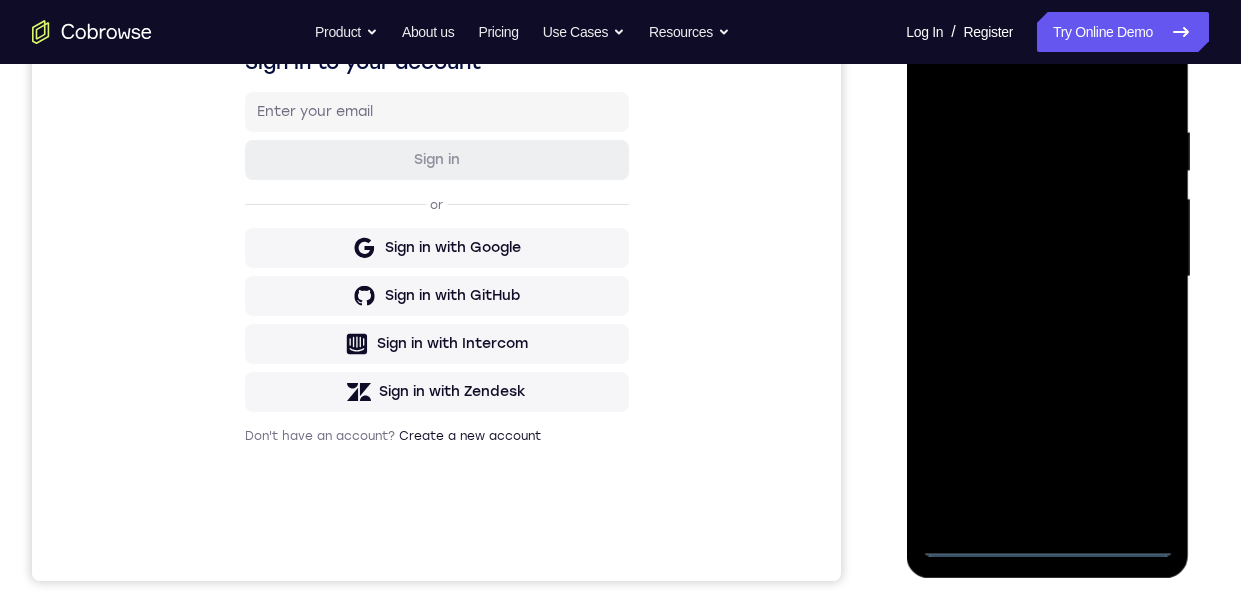 click at bounding box center [1047, 277] 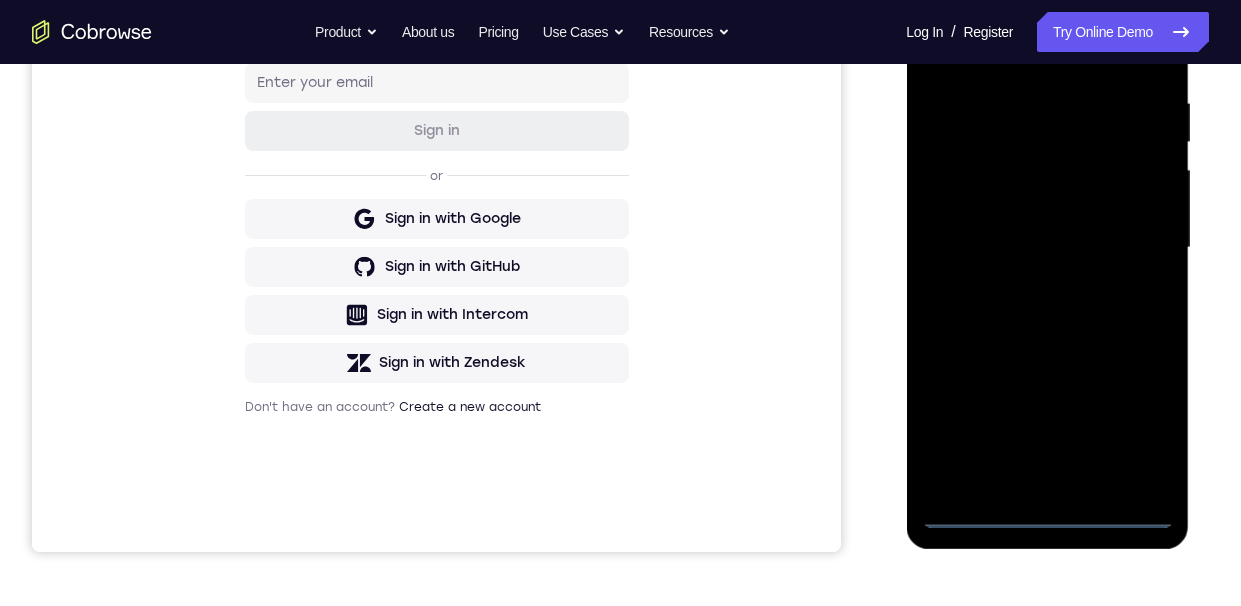 click at bounding box center [1047, 248] 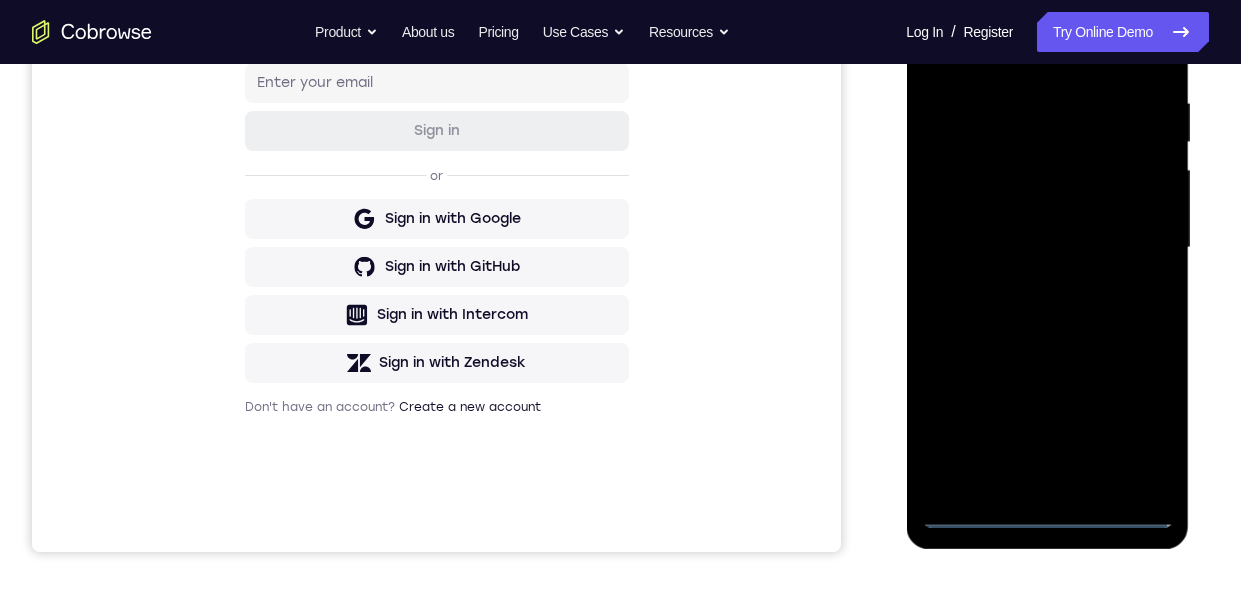 click at bounding box center (1047, 248) 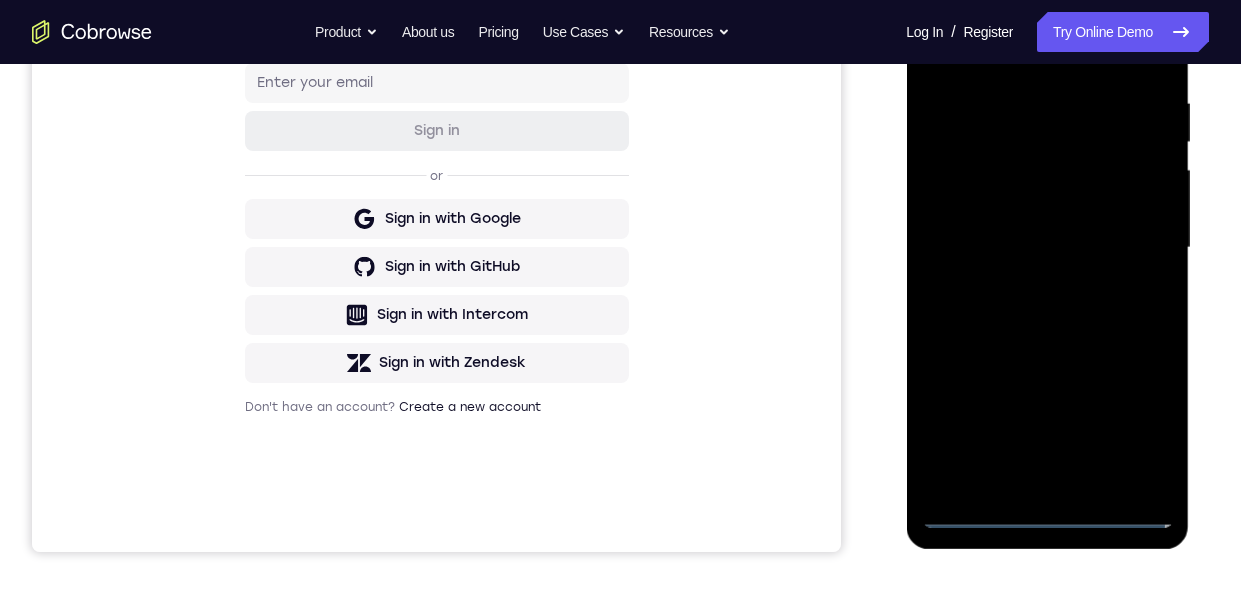 click at bounding box center [1047, 248] 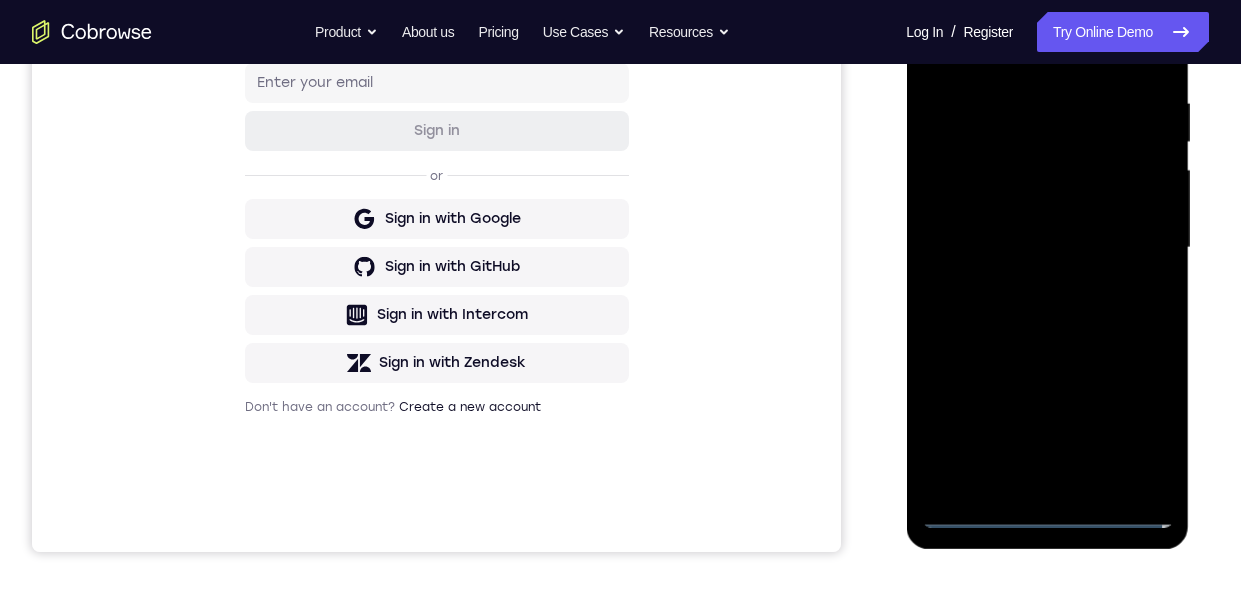 click at bounding box center [1047, 248] 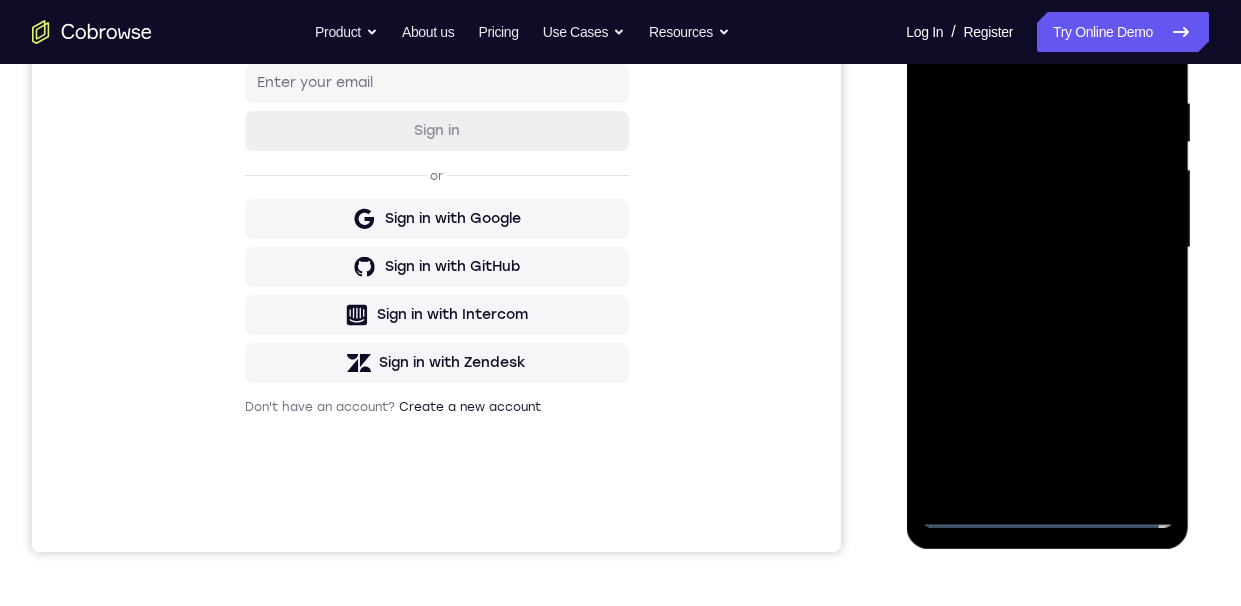 click at bounding box center (1047, 248) 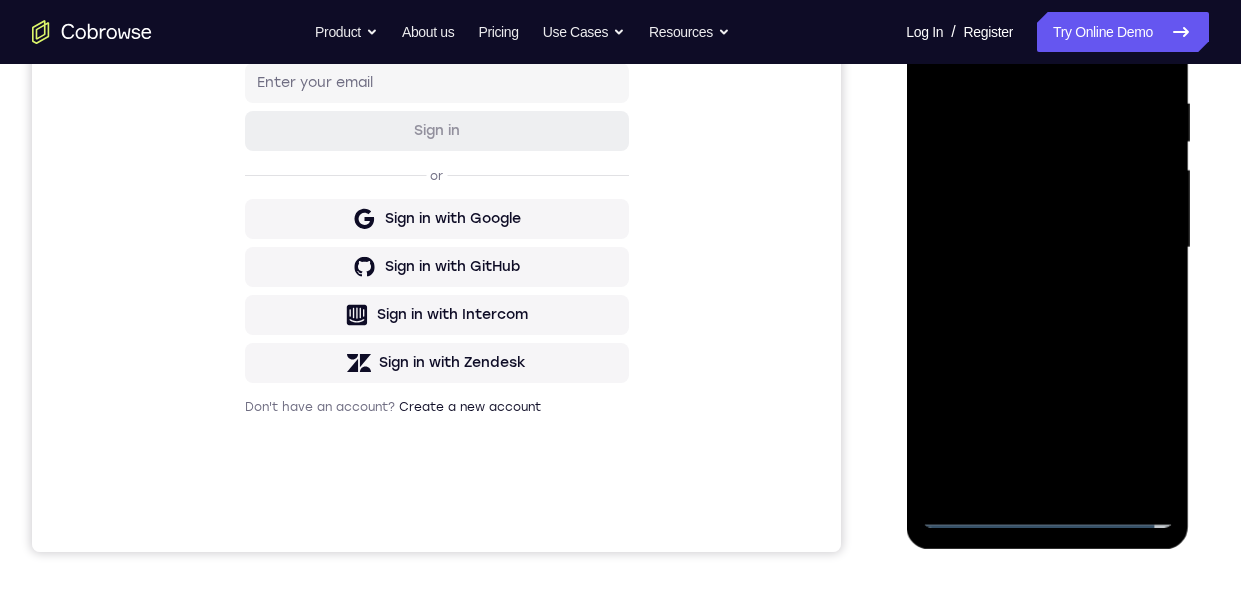 click at bounding box center (1047, 248) 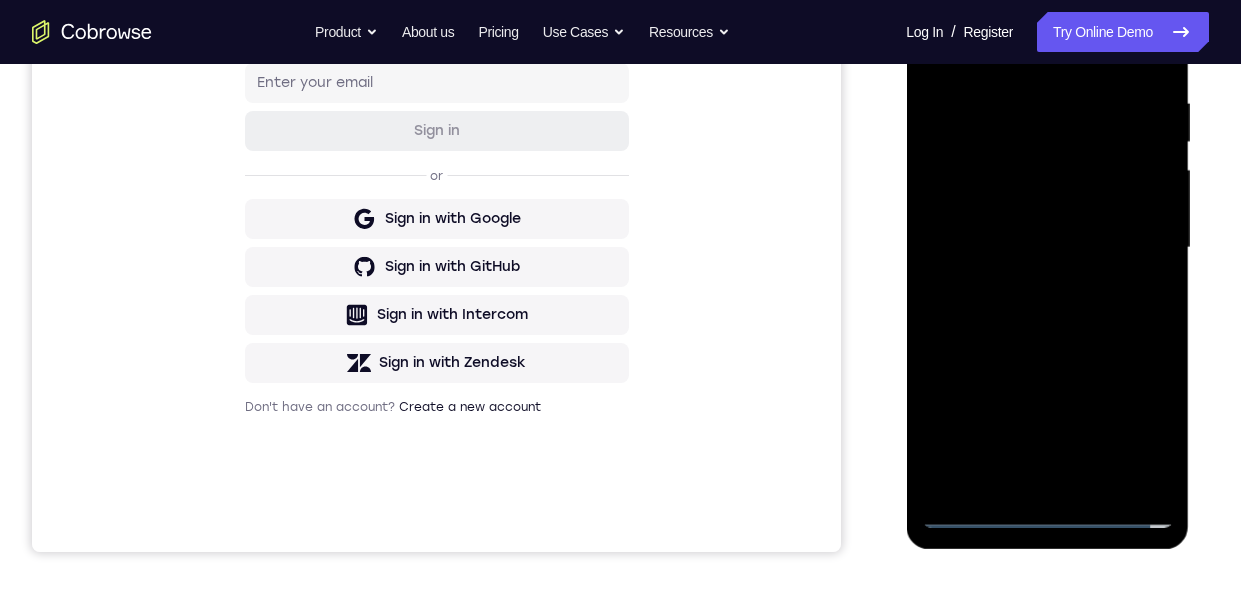 click at bounding box center (1047, 248) 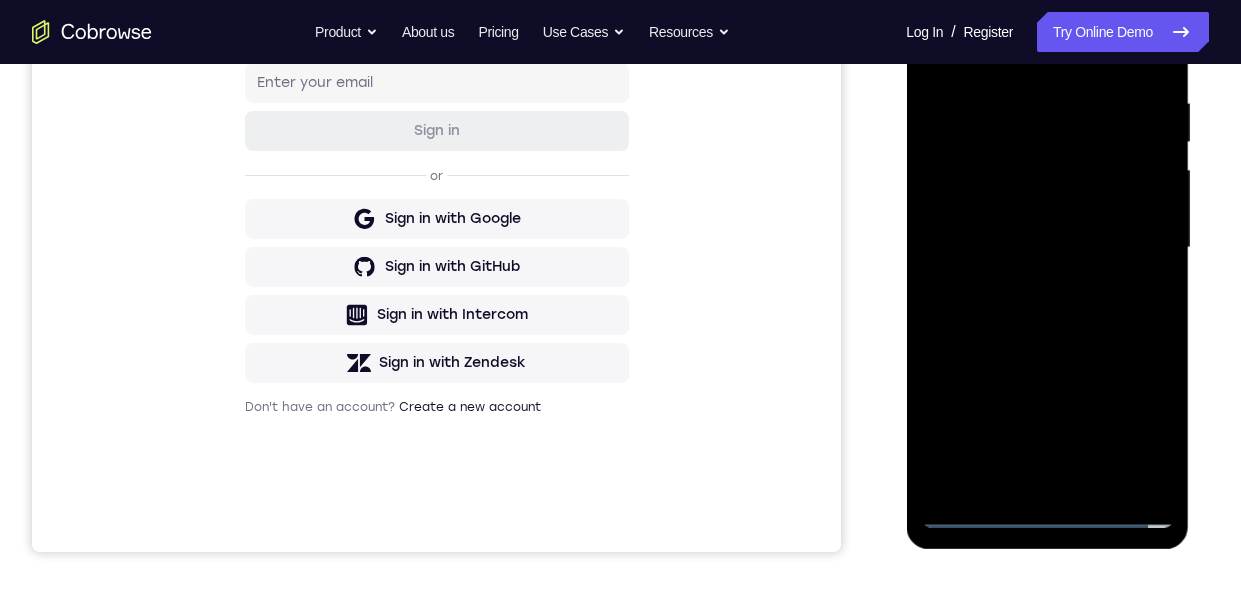 click at bounding box center [1047, 248] 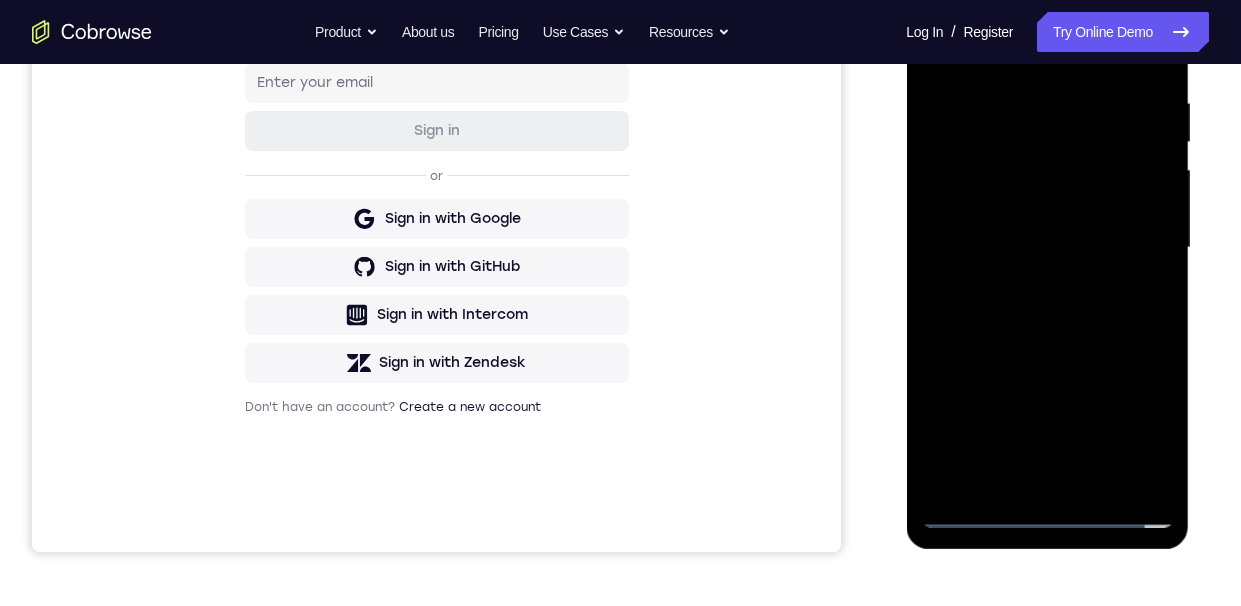click at bounding box center [1047, 248] 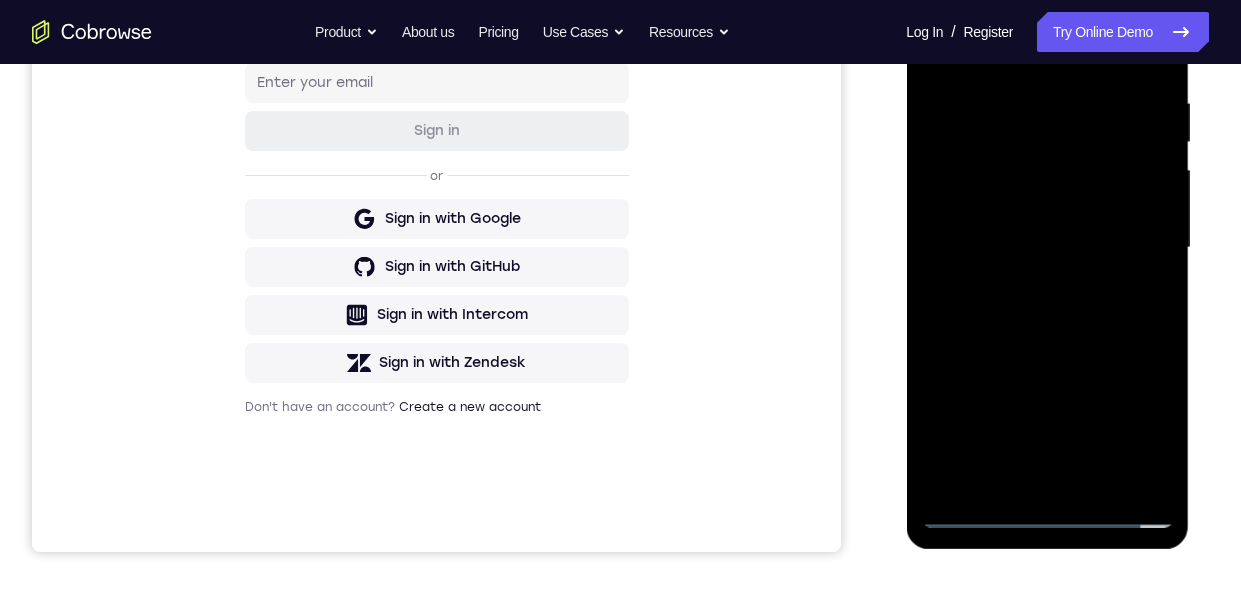 click at bounding box center [1047, 248] 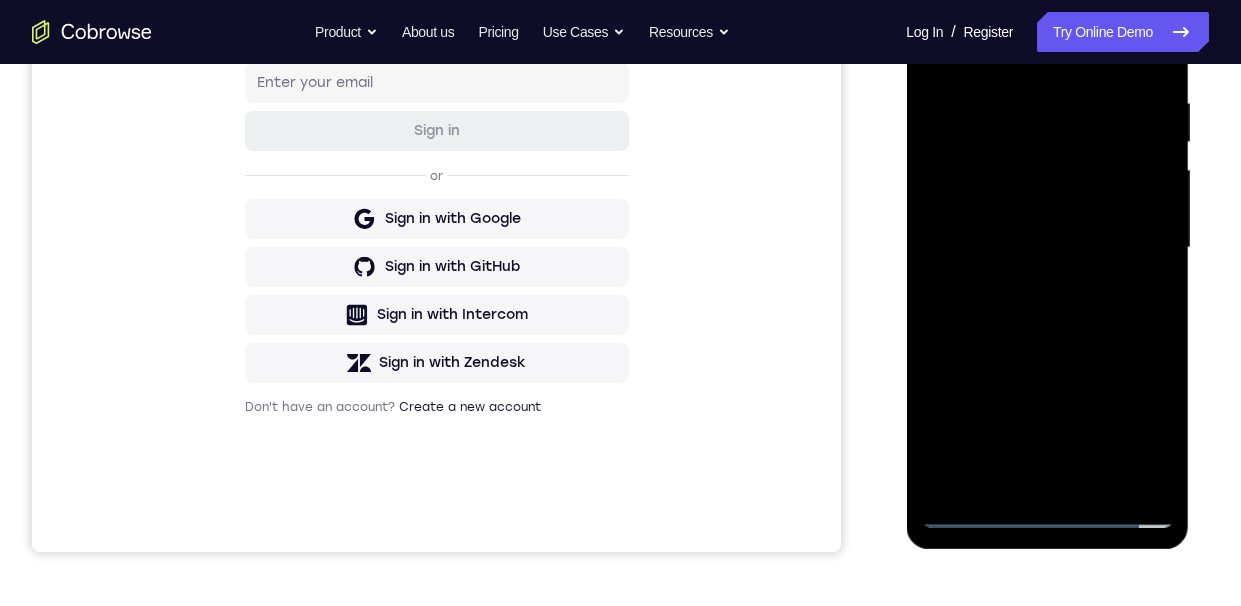 click at bounding box center [1047, 248] 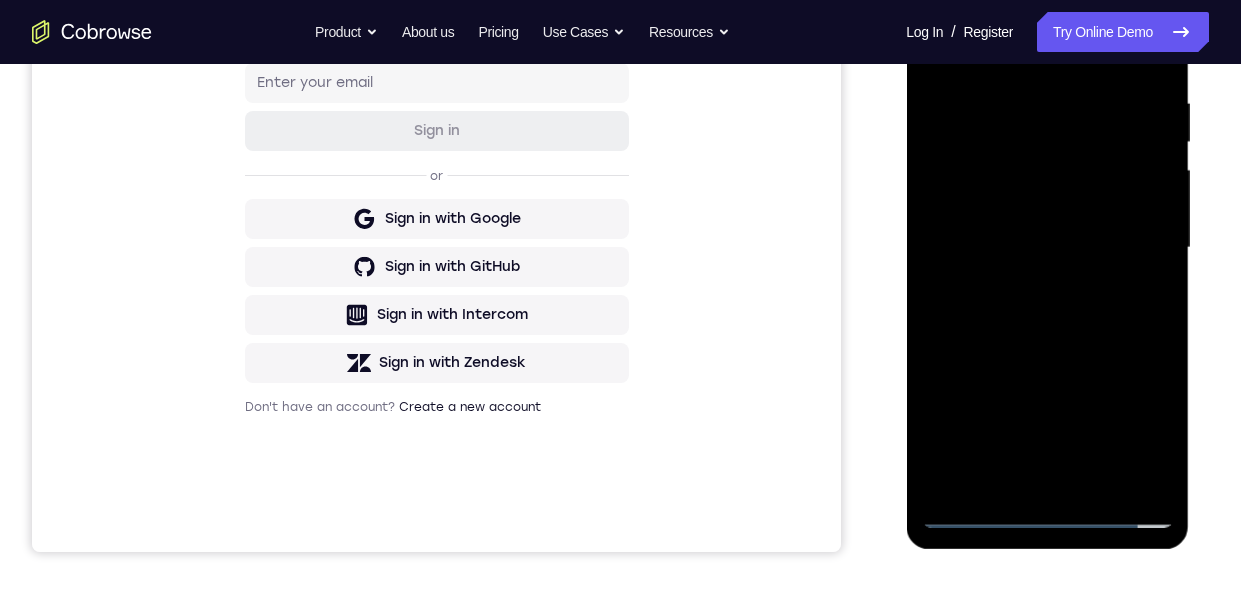 click at bounding box center (1047, 248) 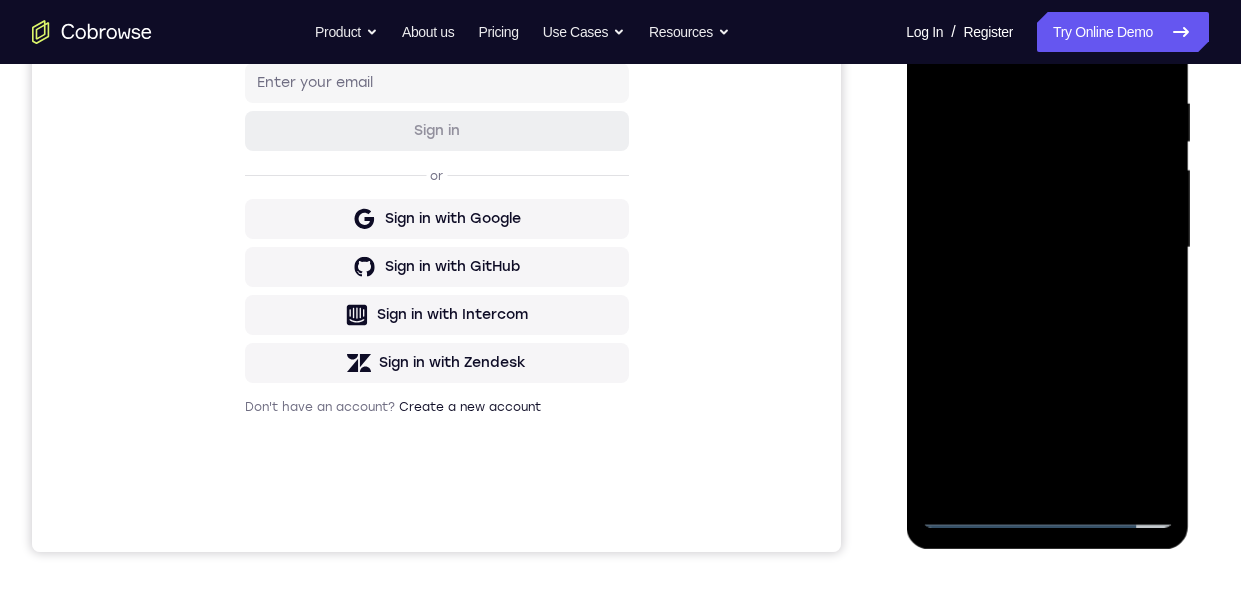 click at bounding box center (1047, 248) 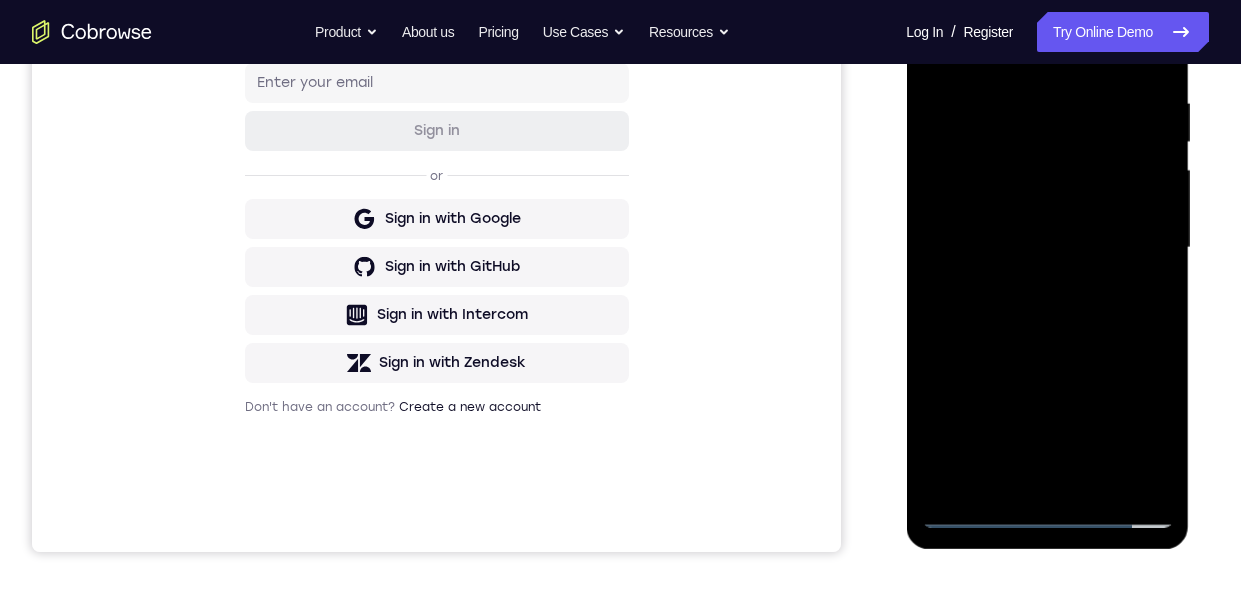 click at bounding box center (1047, 248) 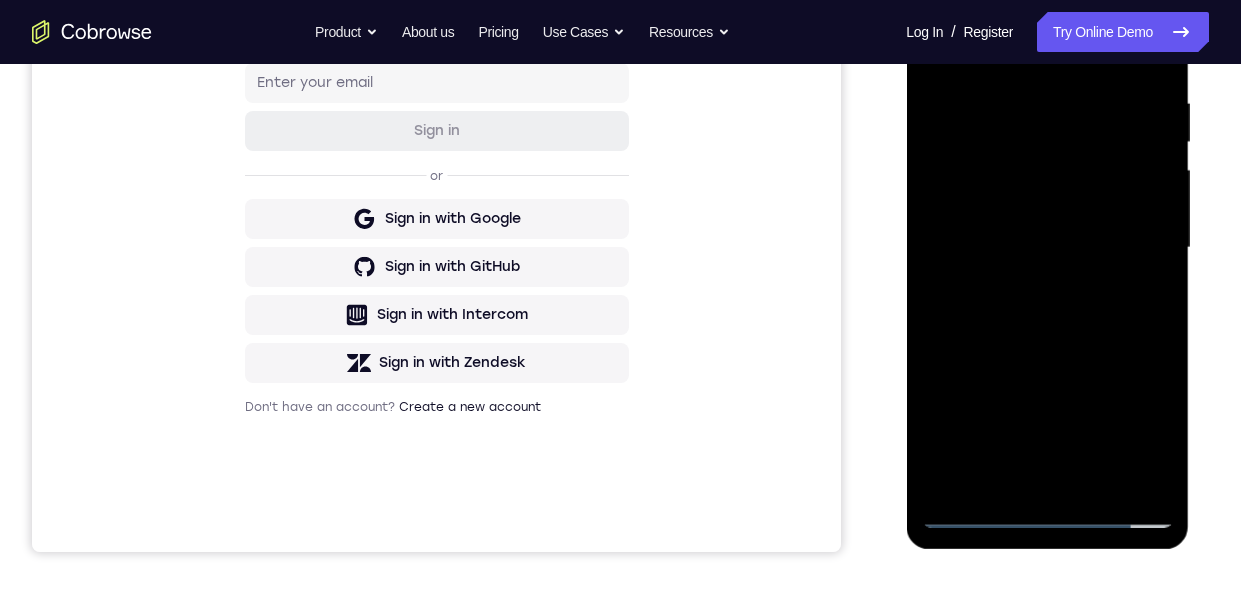 click at bounding box center [1047, 248] 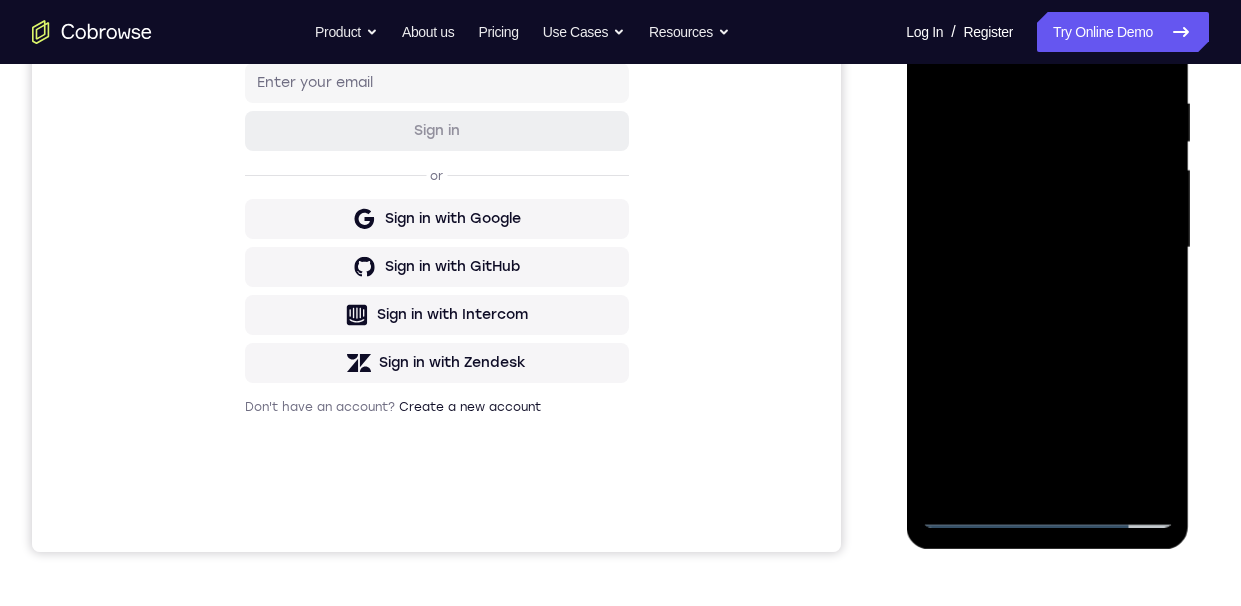 click at bounding box center (1047, 248) 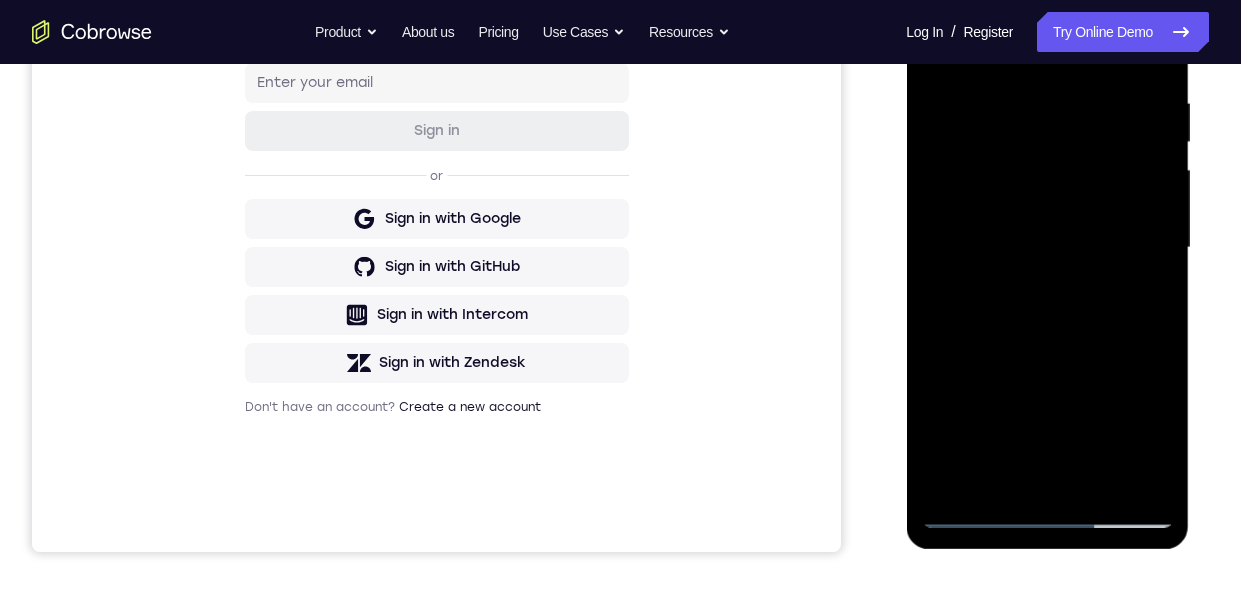 scroll, scrollTop: 291, scrollLeft: 0, axis: vertical 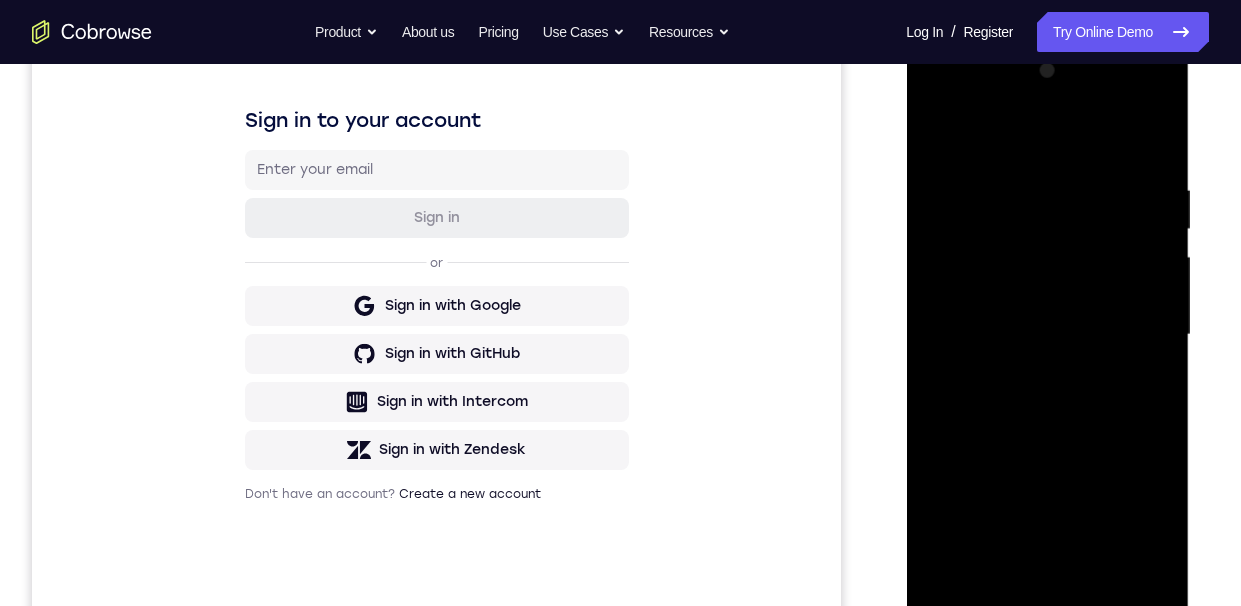 click at bounding box center [1047, 335] 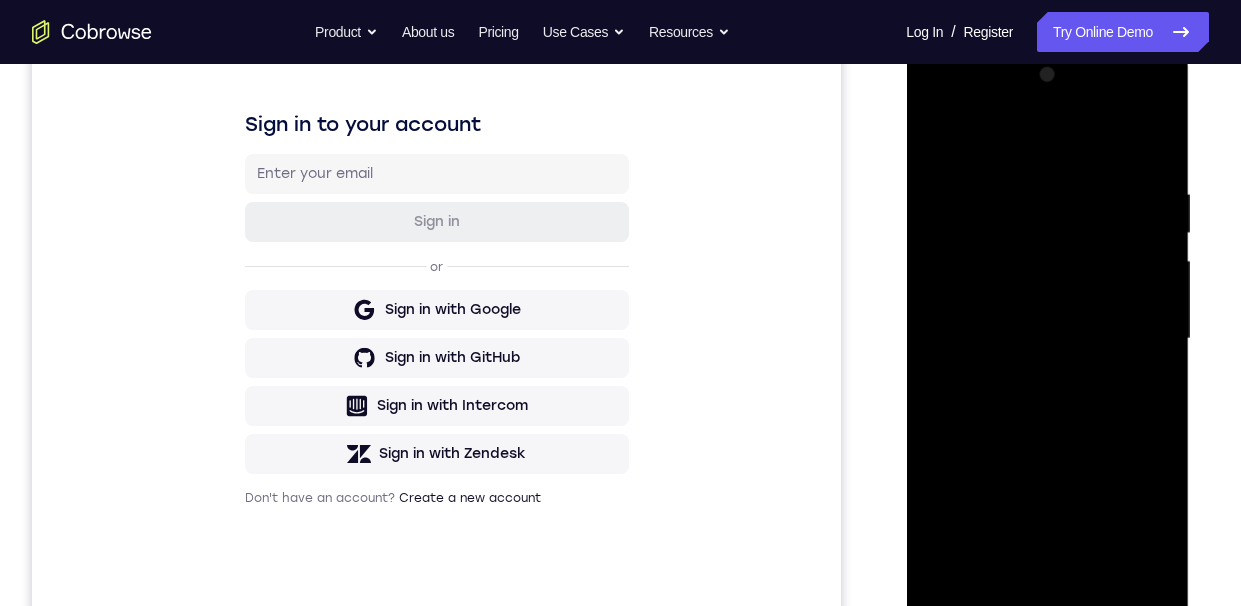 click at bounding box center [1047, 339] 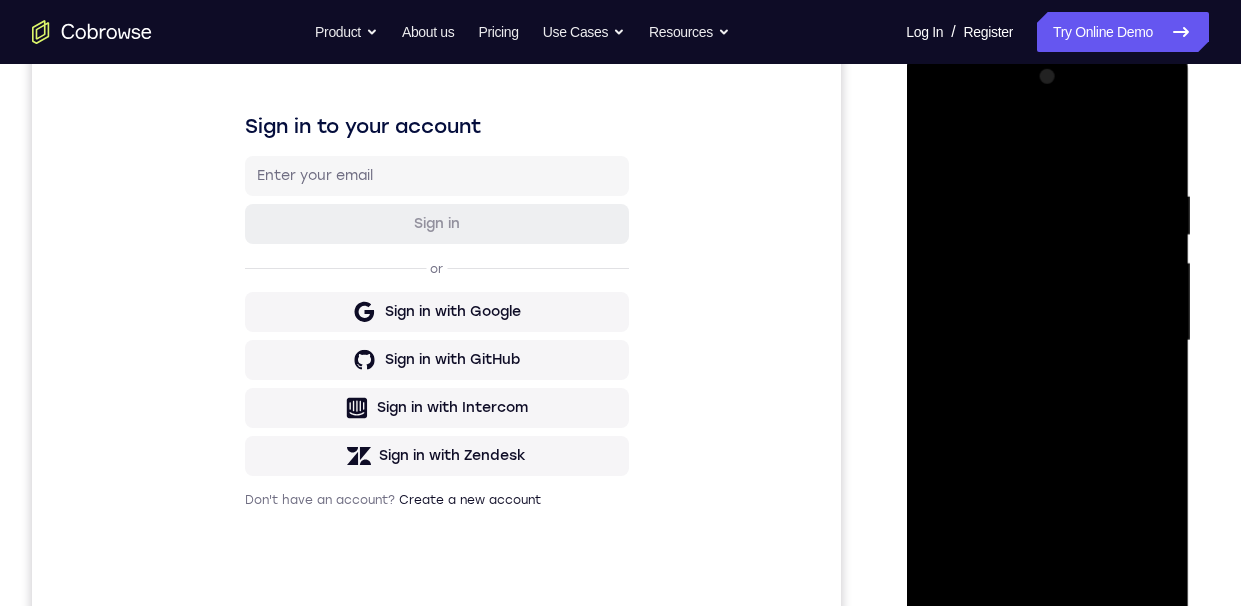 click at bounding box center [1047, 341] 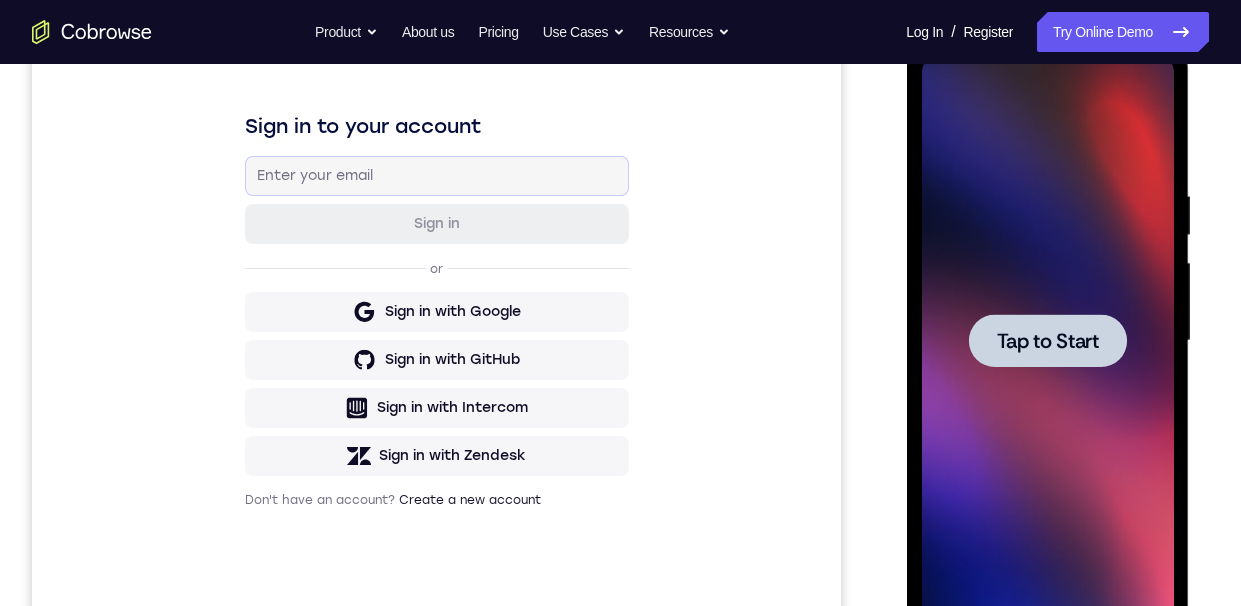 scroll, scrollTop: 0, scrollLeft: 0, axis: both 